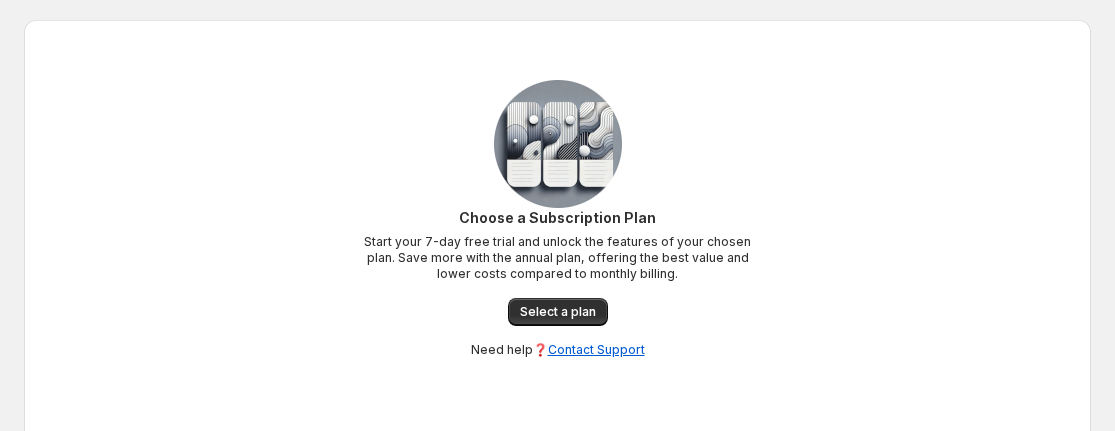 scroll, scrollTop: 0, scrollLeft: 0, axis: both 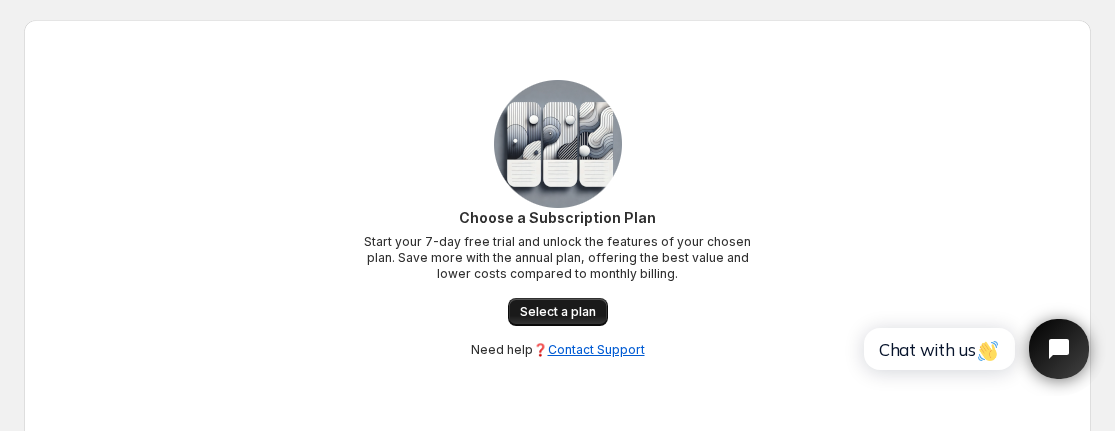click on "Select a plan" at bounding box center [558, 312] 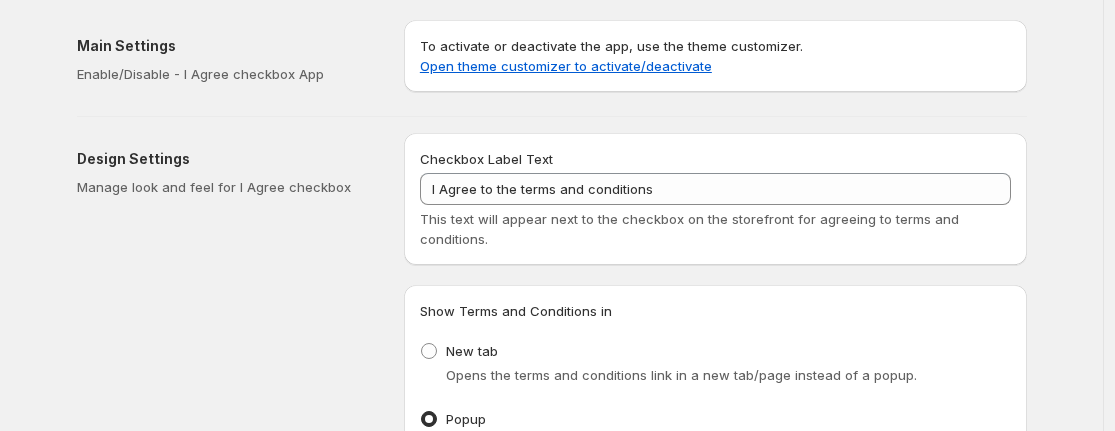 scroll, scrollTop: 0, scrollLeft: 0, axis: both 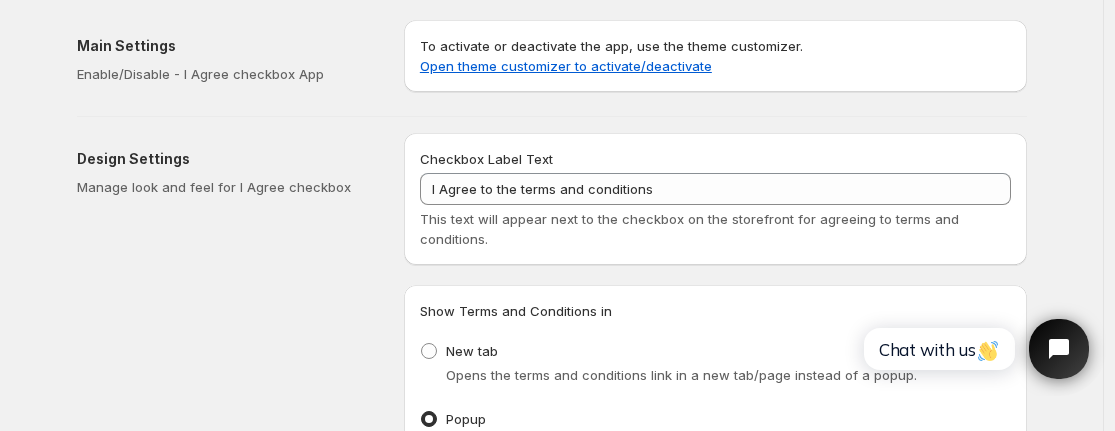 click on "Design Settings Manage look and feel for I Agree checkbox" at bounding box center (232, 651) 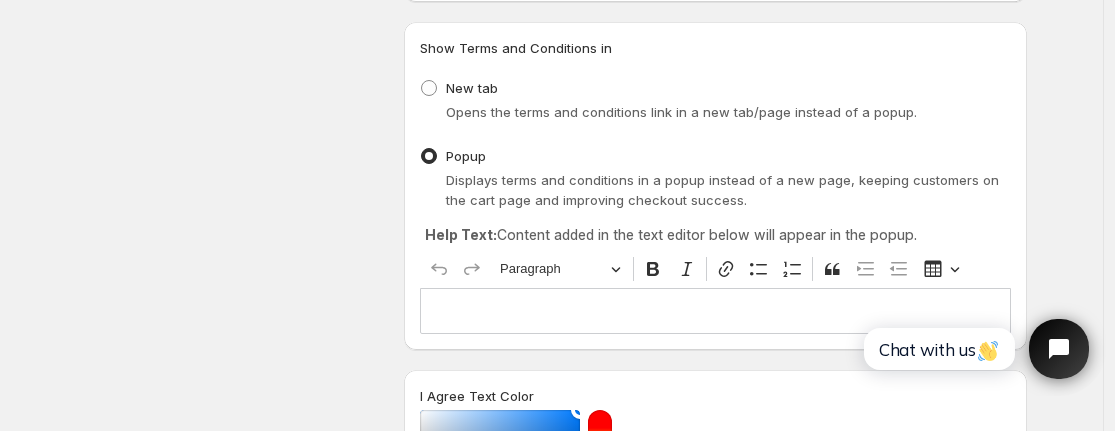 scroll, scrollTop: 365, scrollLeft: 0, axis: vertical 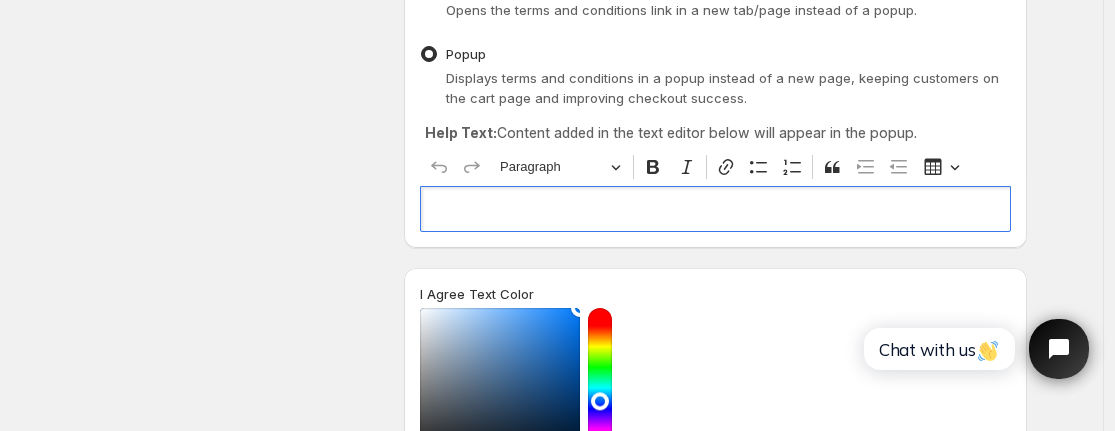 click at bounding box center (715, 209) 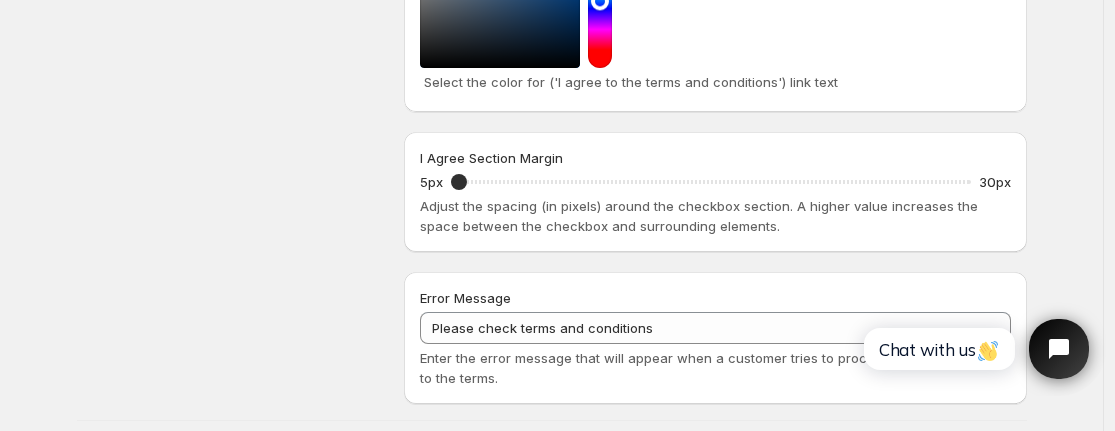 scroll, scrollTop: 1560, scrollLeft: 0, axis: vertical 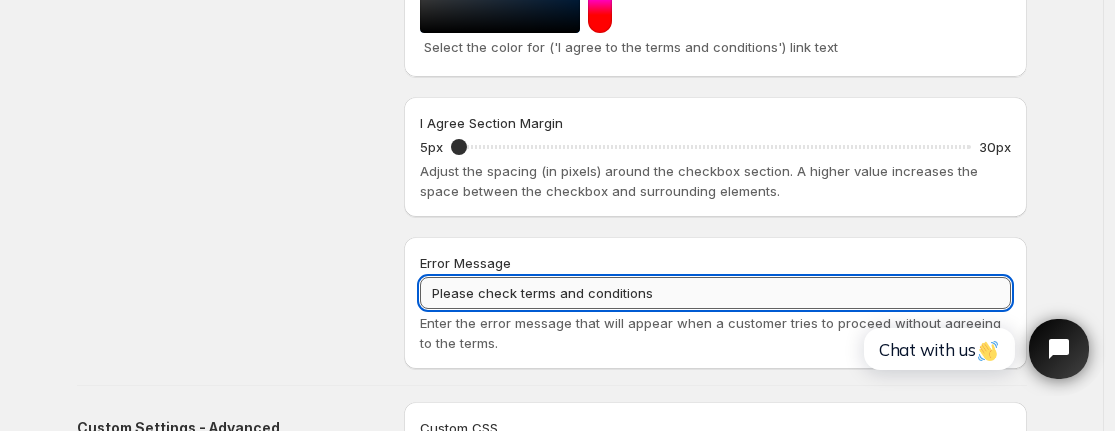click on "Please check terms and conditions" at bounding box center [715, 293] 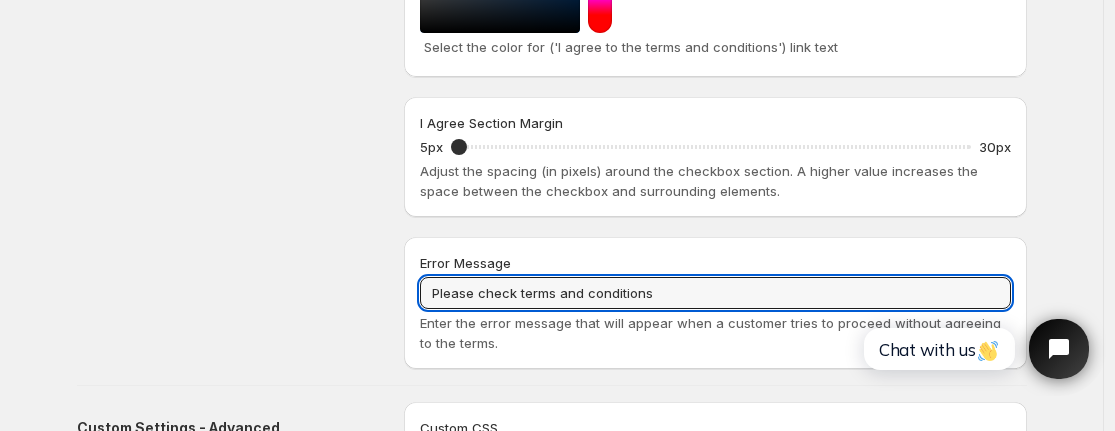 drag, startPoint x: 673, startPoint y: 276, endPoint x: 376, endPoint y: 275, distance: 297.00168 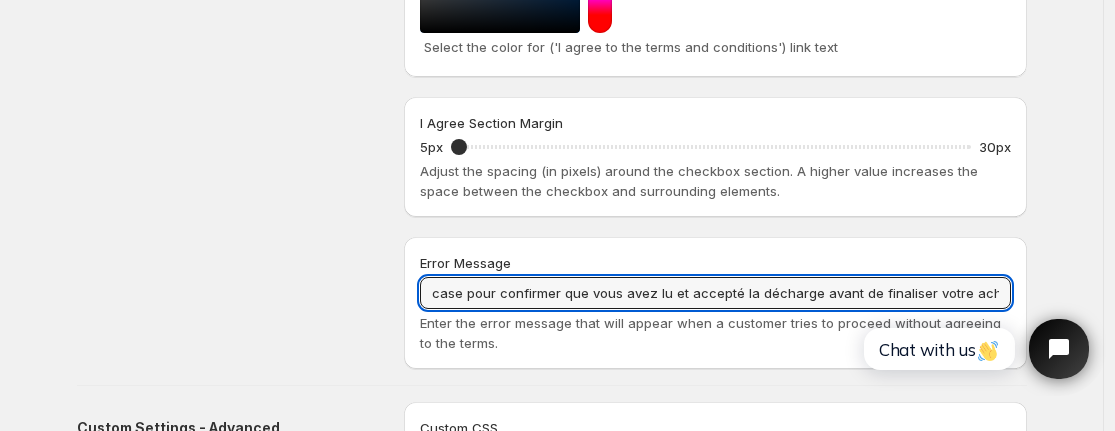 scroll, scrollTop: 0, scrollLeft: 0, axis: both 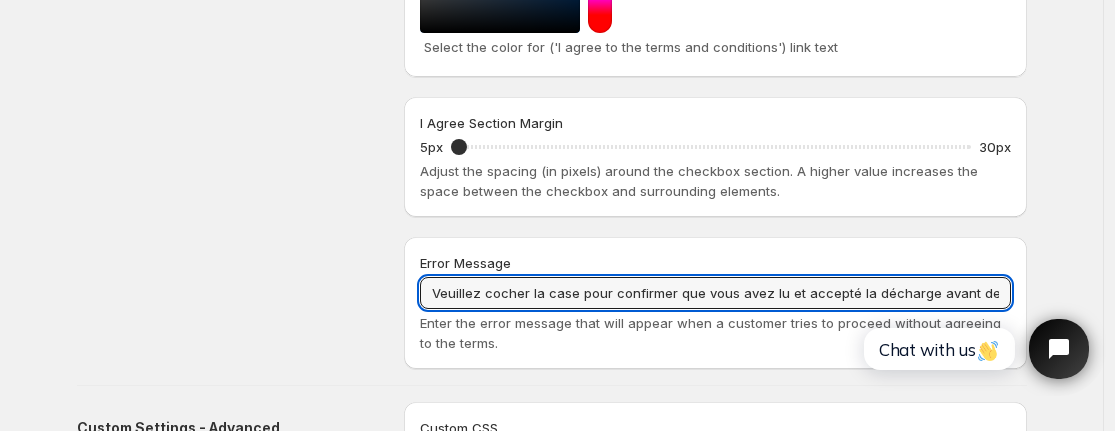 paste on "Please check the box to confirm you have read and agree to the waiver before completing your purchase." 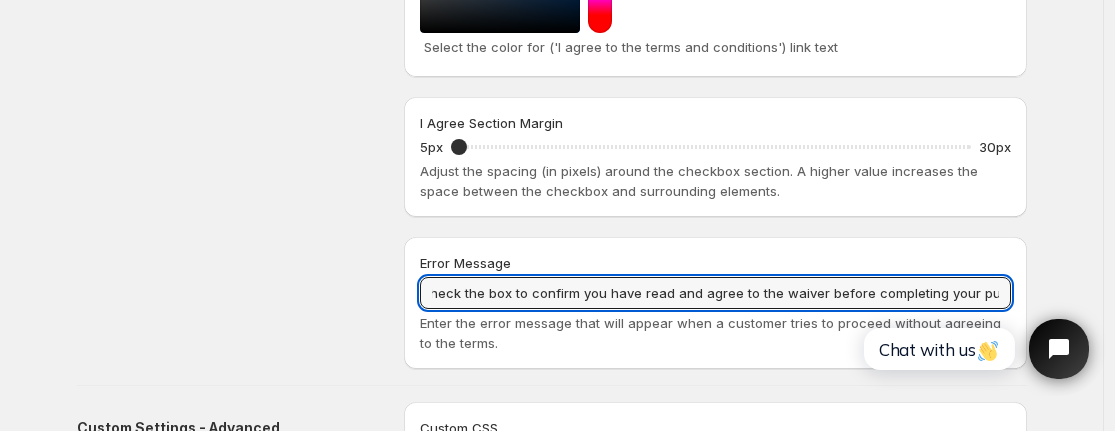 scroll, scrollTop: 0, scrollLeft: 764, axis: horizontal 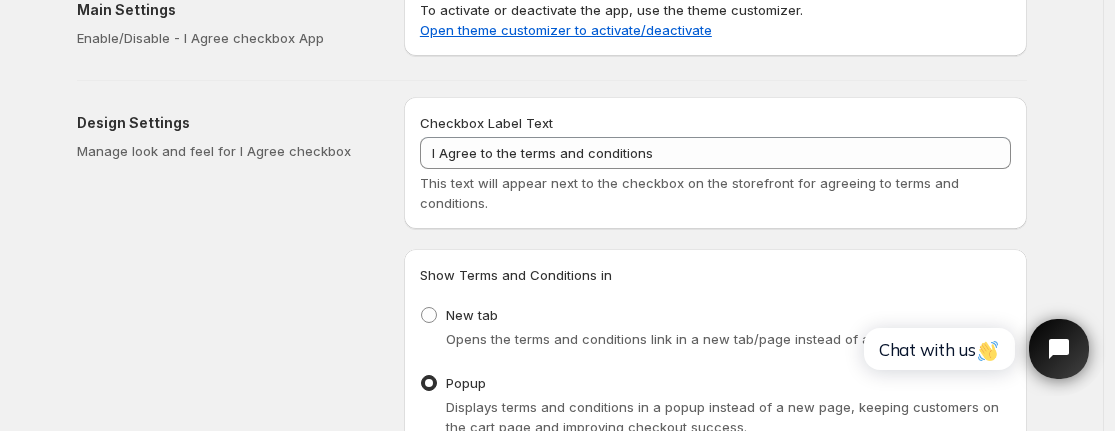 type on "Veuillez cocher la case pour confirmer que vous avez lu et accepté la décharge avant de finaliser votre achat | Please check the box to confirm you have read and agree to the waiver before completing your purchase" 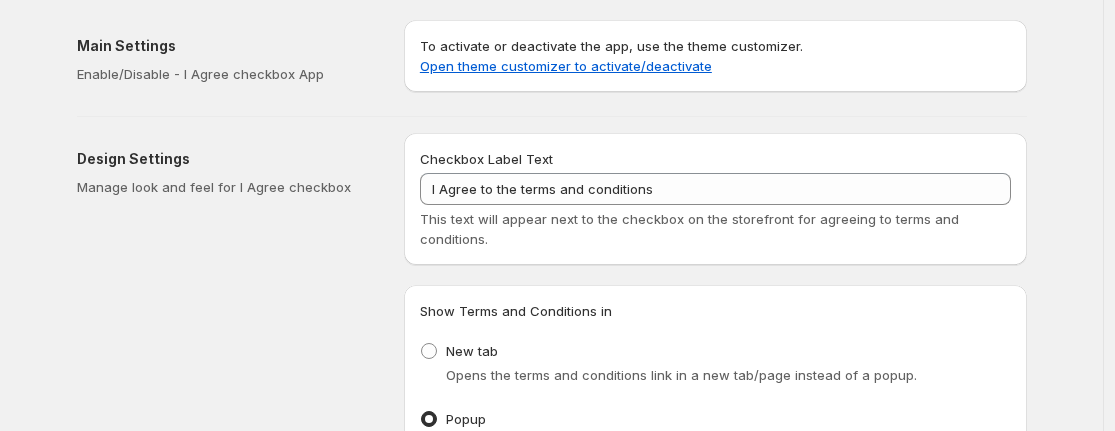 scroll, scrollTop: 0, scrollLeft: 0, axis: both 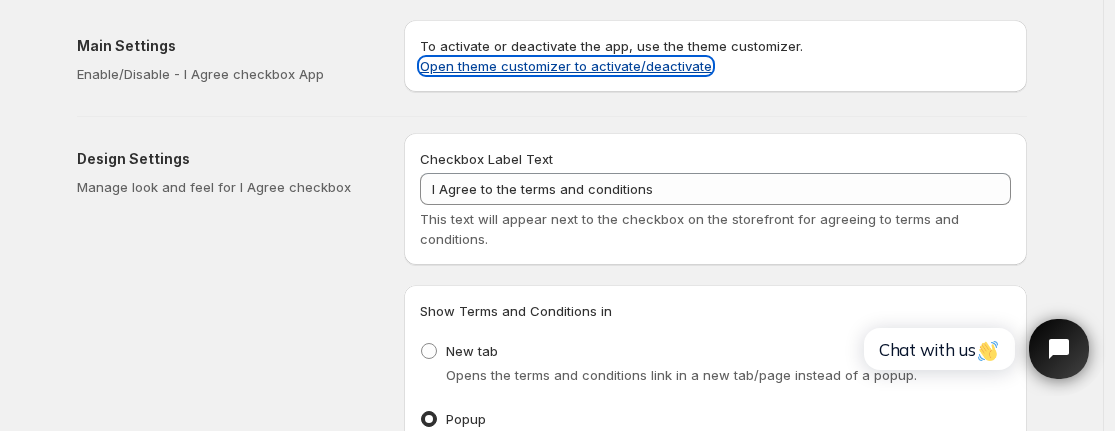 click on "Open theme customizer to activate/deactivate" at bounding box center (566, 66) 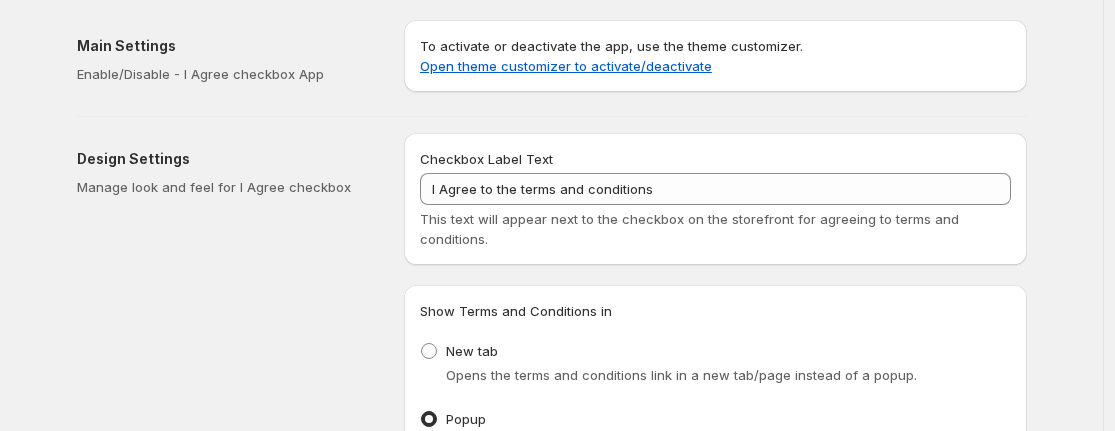 scroll, scrollTop: 0, scrollLeft: 0, axis: both 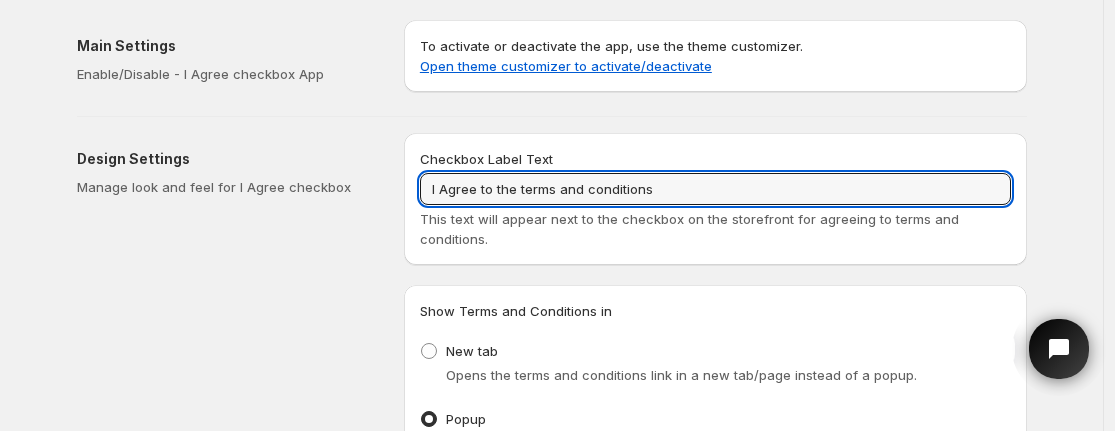 drag, startPoint x: 696, startPoint y: 190, endPoint x: 401, endPoint y: 189, distance: 295.0017 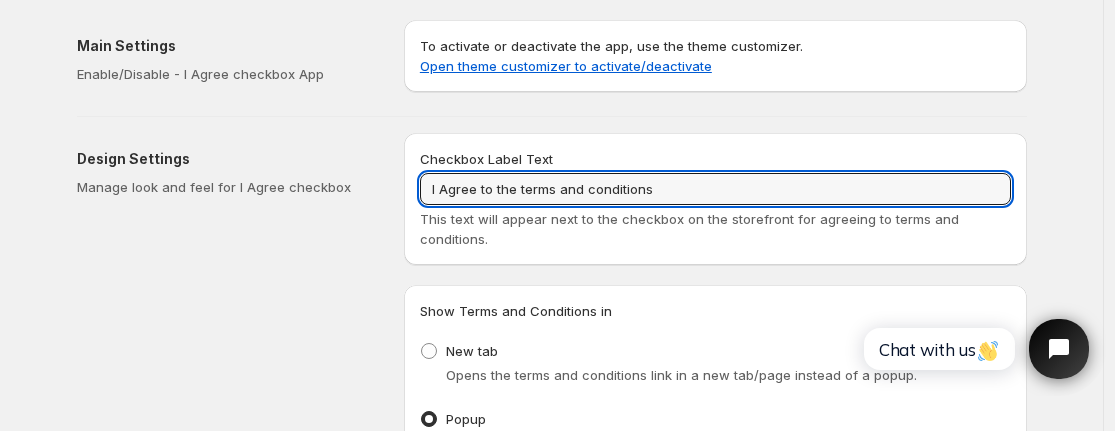 paste on "have read, understood, and agree to the 54321Bouge waiver, and I acknowledge the potential risks associated with participating in any physical fitness activity." 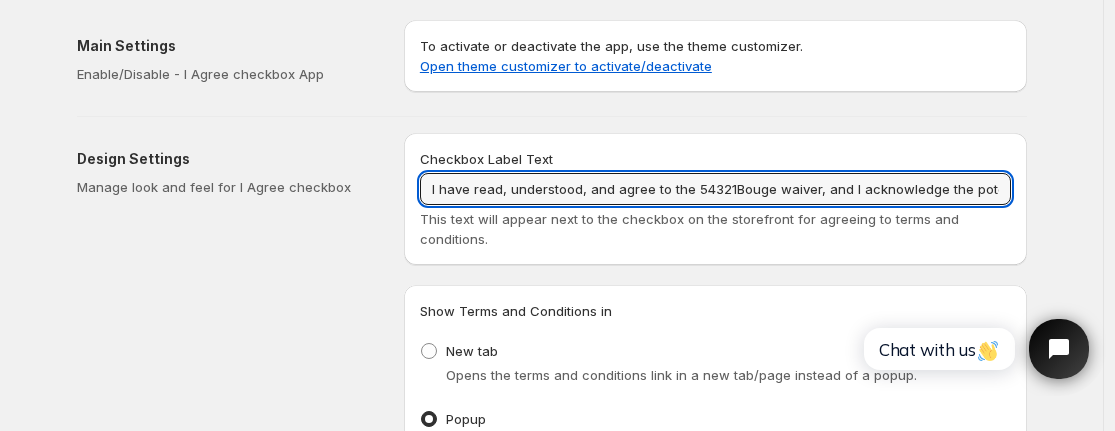 scroll, scrollTop: 0, scrollLeft: 422, axis: horizontal 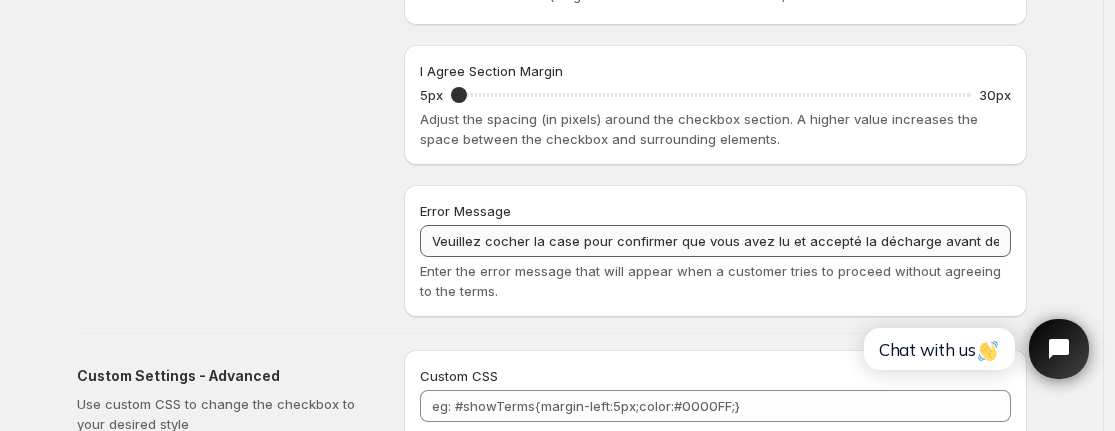 type on "I have read, understood, and agree to the 54321Bouge waiver, and I acknowledge the potential risks associated with participating in any physical fitness activity." 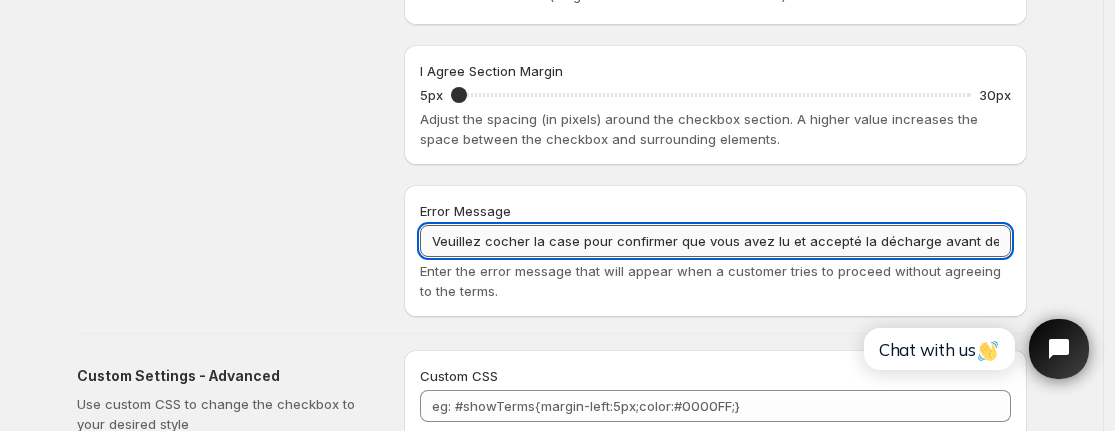 click on "Veuillez cocher la case pour confirmer que vous avez lu et accepté la décharge avant de finaliser votre achat | Please check the box to confirm you have read and agree to the waiver before completing your purchase" at bounding box center (715, 241) 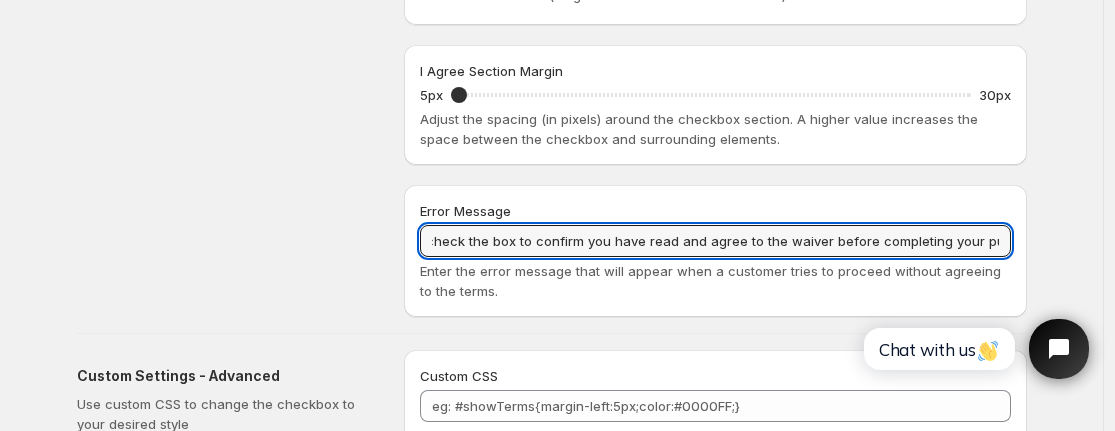 scroll, scrollTop: 0, scrollLeft: 0, axis: both 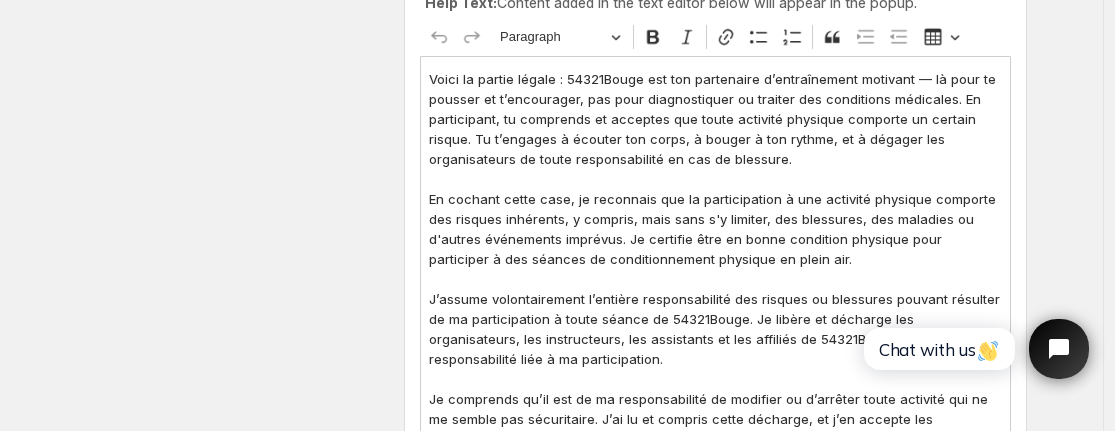 click at bounding box center (715, 179) 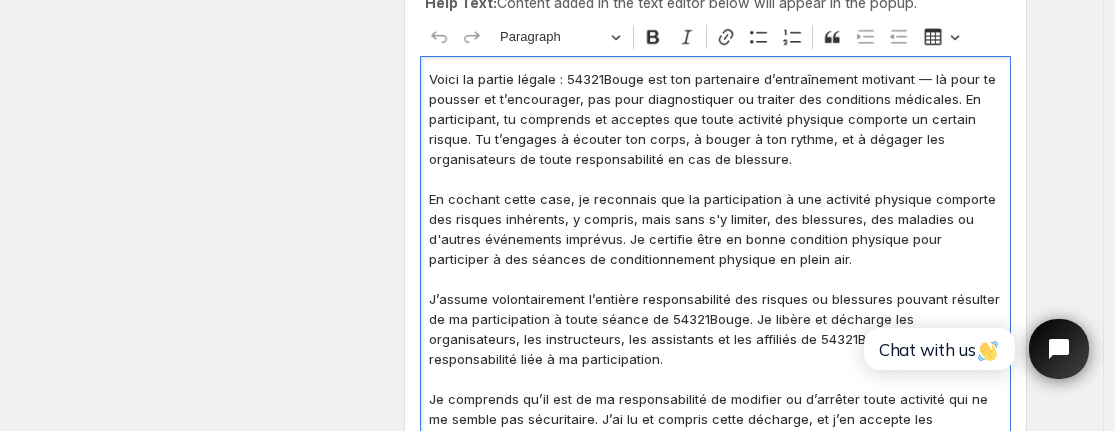 click on "En cochant cette case, je reconnais que la participation à une activité physique comporte des risques inhérents, y compris, mais sans s'y limiter, des blessures, des maladies ou d'autres événements imprévus. Je certifie être en bonne condition physique pour participer à des séances de conditionnement physique en plein air." at bounding box center (715, 229) 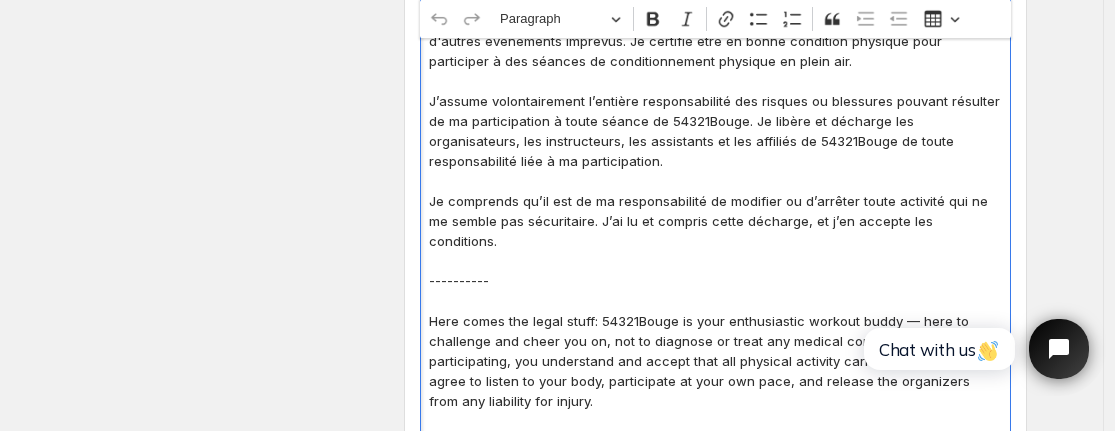 scroll, scrollTop: 714, scrollLeft: 0, axis: vertical 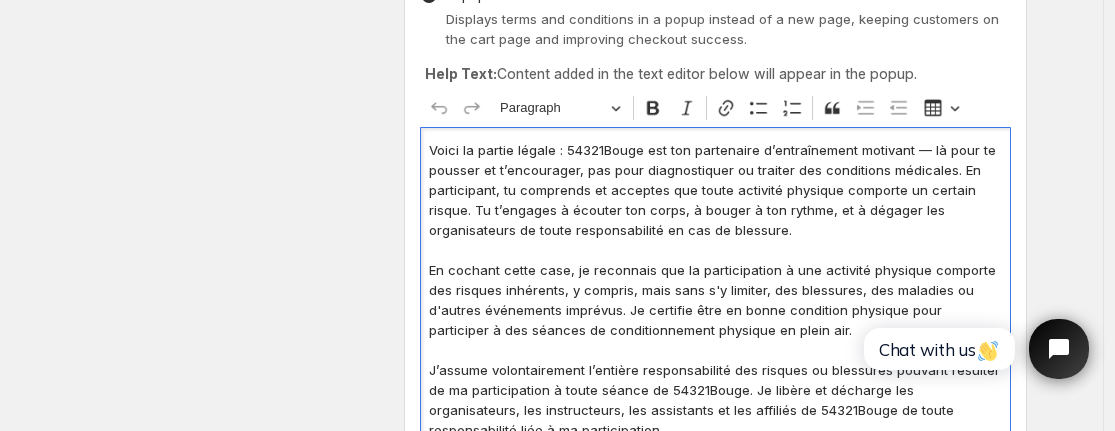 drag, startPoint x: 438, startPoint y: 149, endPoint x: 463, endPoint y: 149, distance: 25 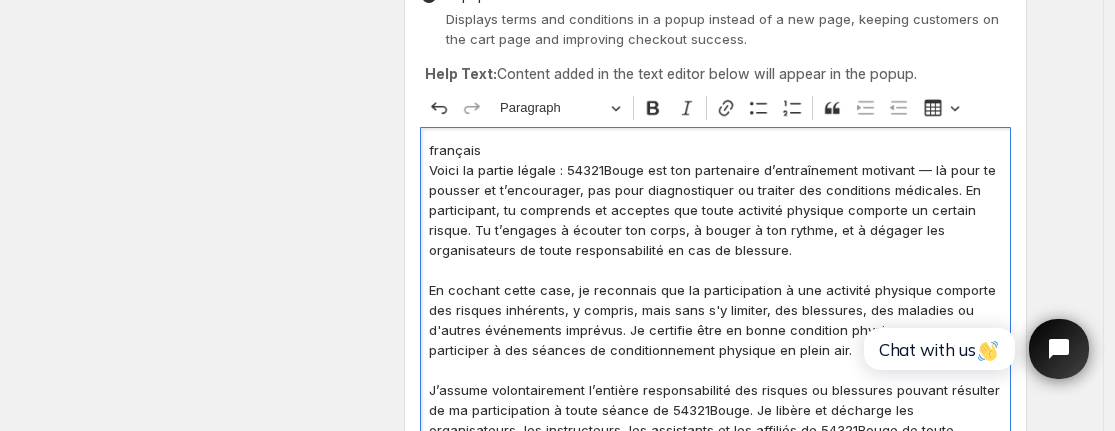 click on "français" at bounding box center [715, 150] 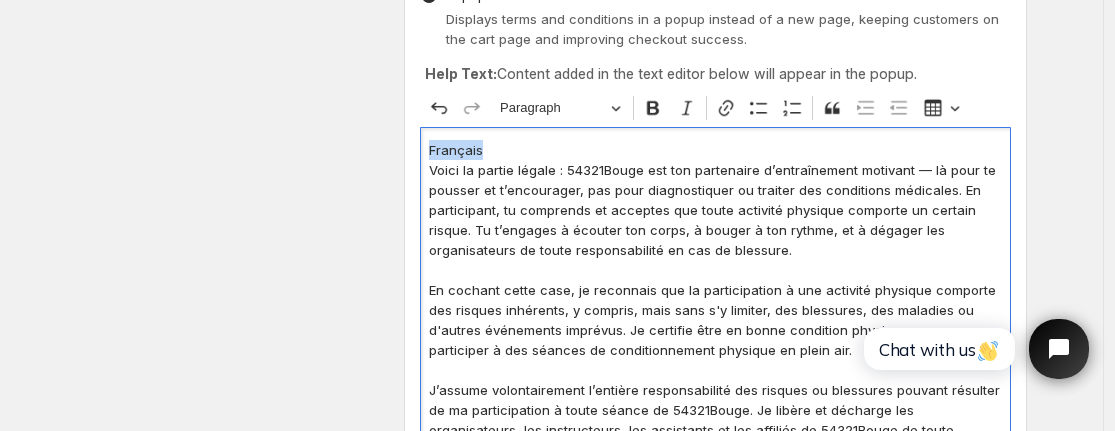 drag, startPoint x: 480, startPoint y: 156, endPoint x: 384, endPoint y: 151, distance: 96.13012 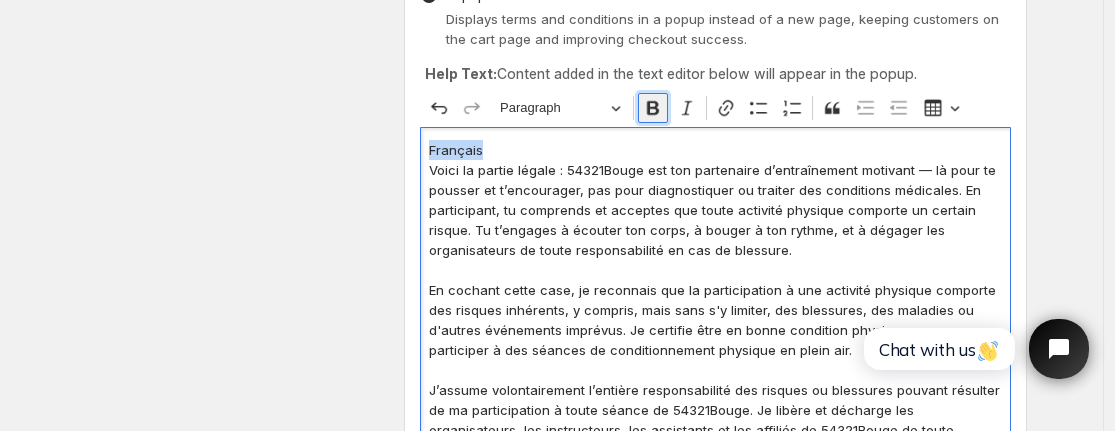 click 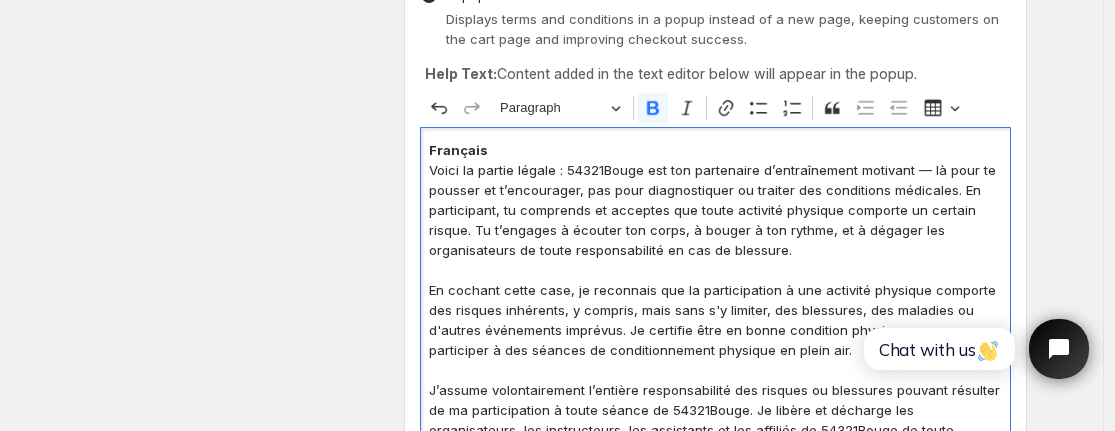 drag, startPoint x: 535, startPoint y: 154, endPoint x: 587, endPoint y: 202, distance: 70.76723 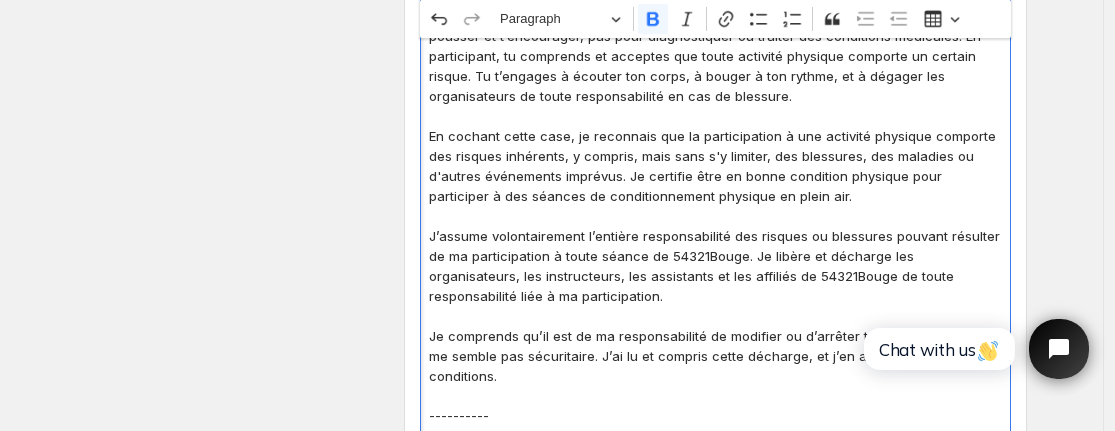 scroll, scrollTop: 620, scrollLeft: 0, axis: vertical 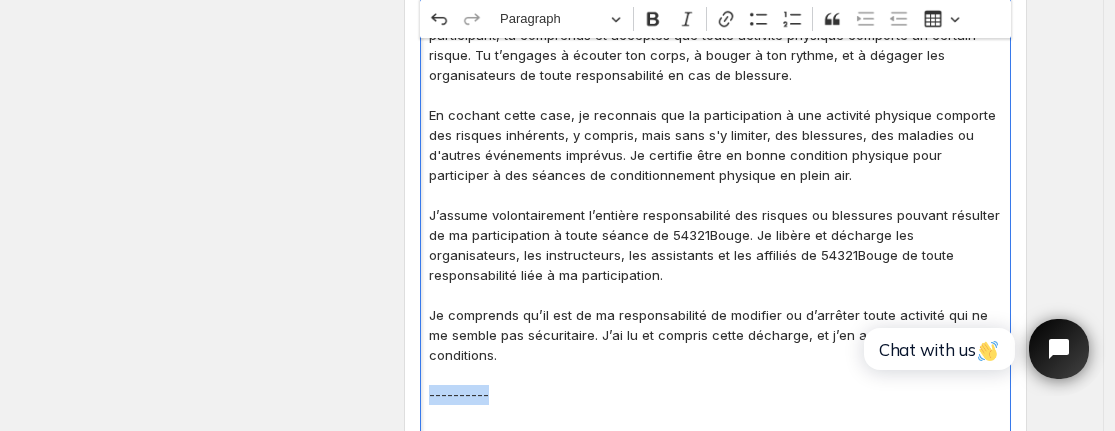drag, startPoint x: 513, startPoint y: 375, endPoint x: 404, endPoint y: 375, distance: 109 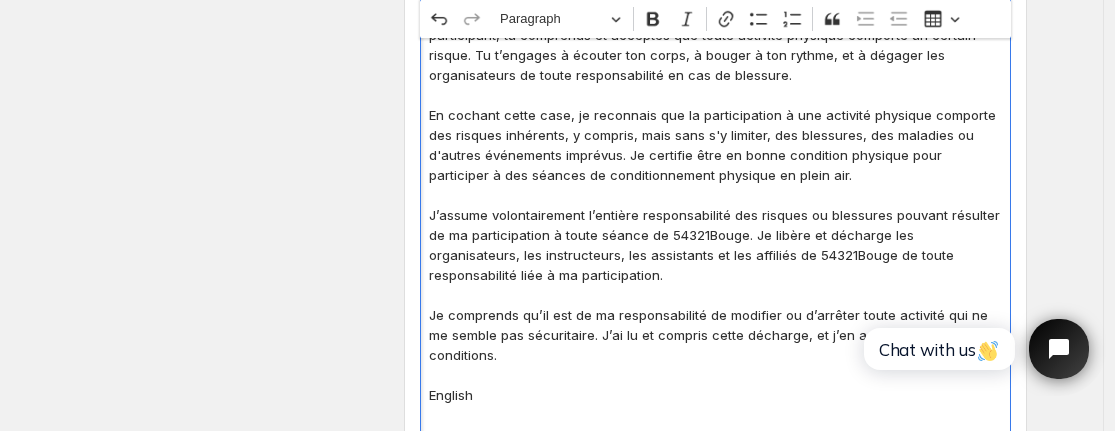 click at bounding box center [715, 375] 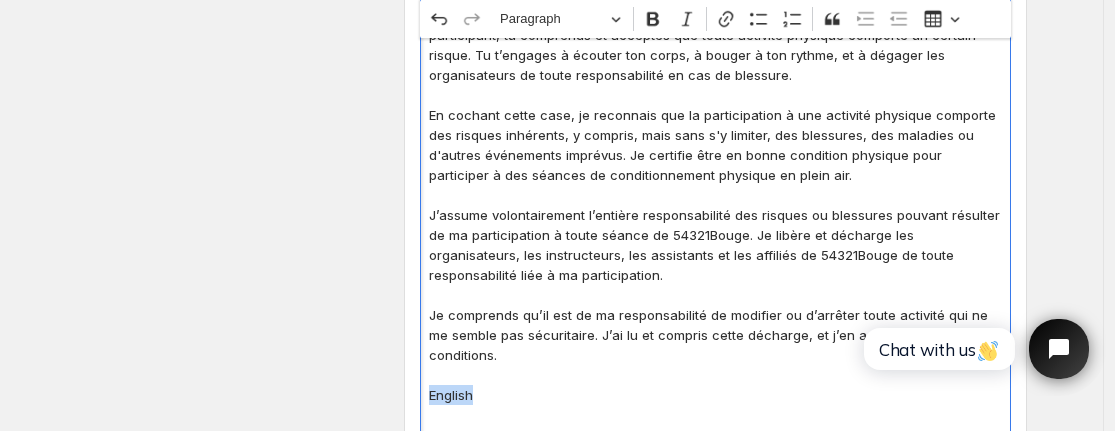 drag, startPoint x: 479, startPoint y: 381, endPoint x: 416, endPoint y: 380, distance: 63.007935 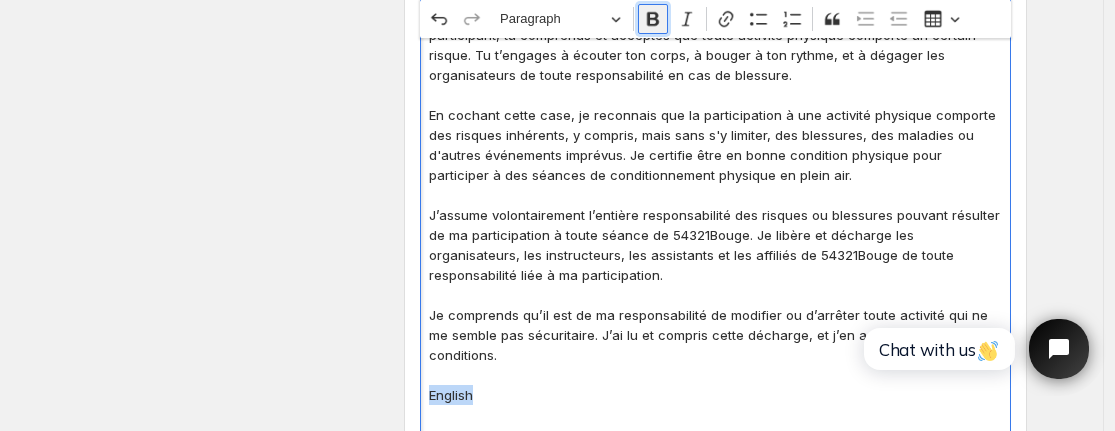 click 